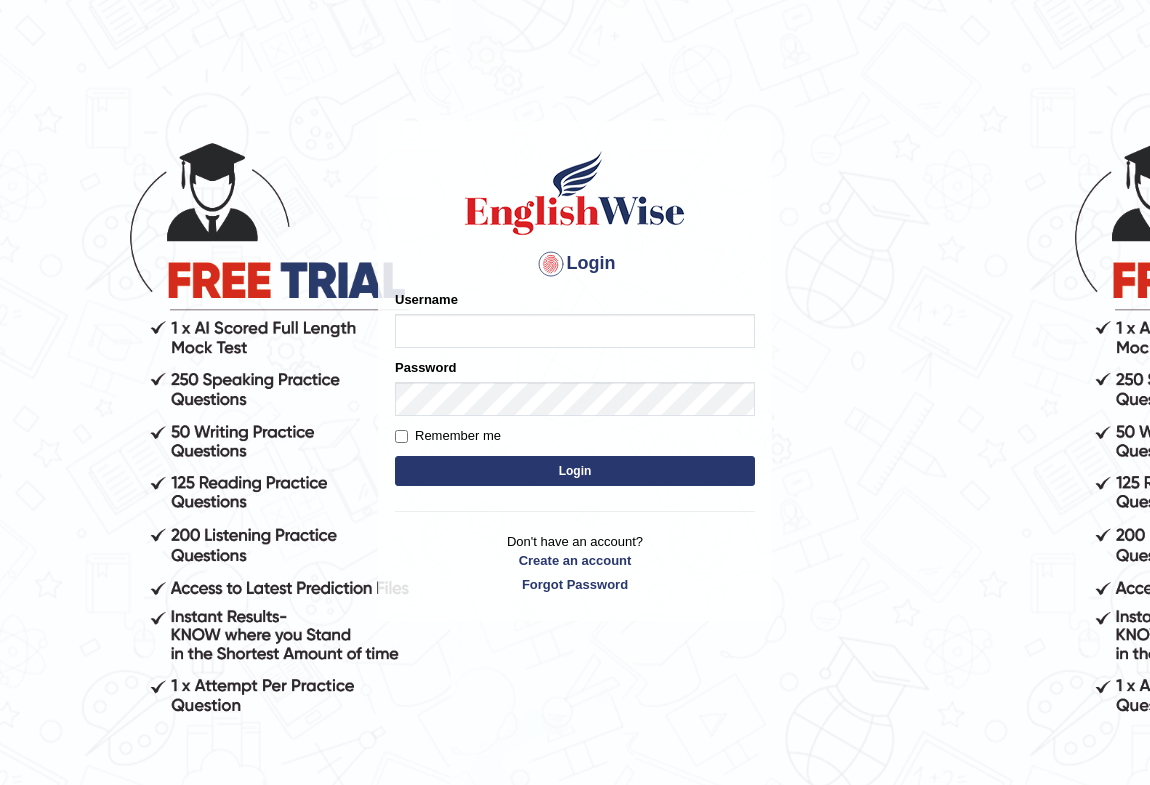 scroll, scrollTop: 0, scrollLeft: 0, axis: both 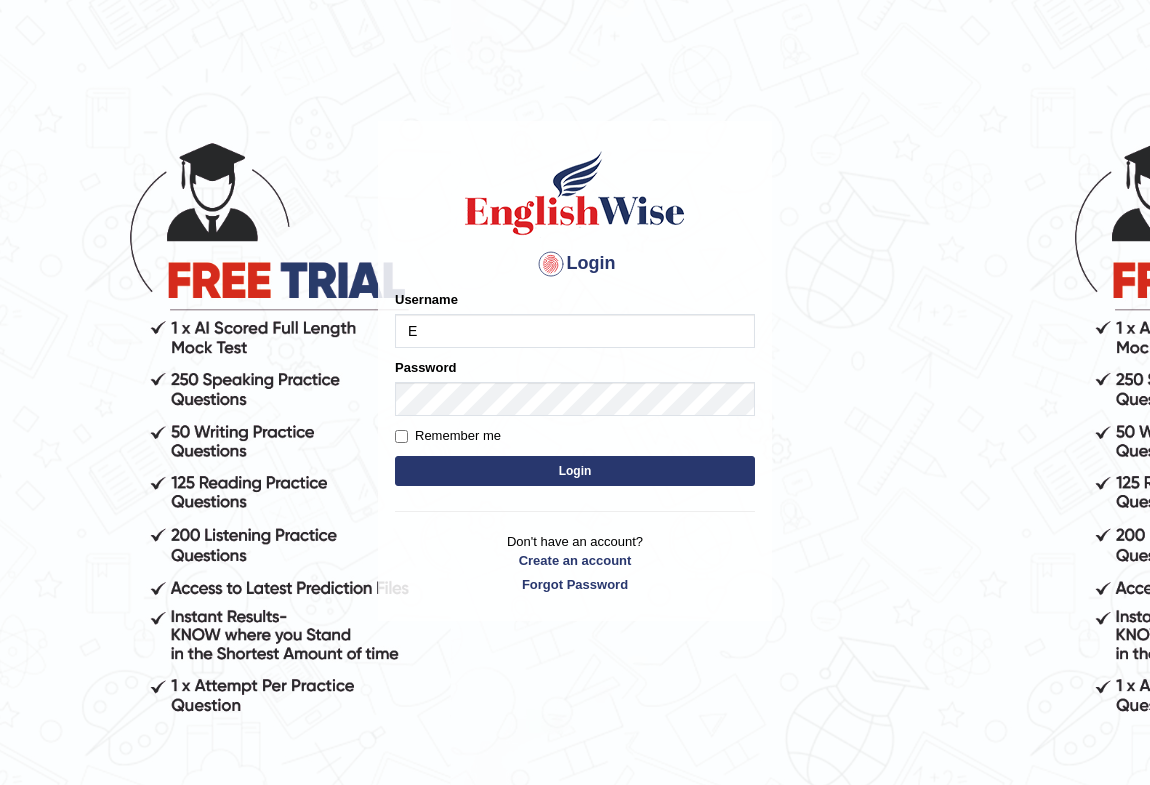 type on "Ekaterina" 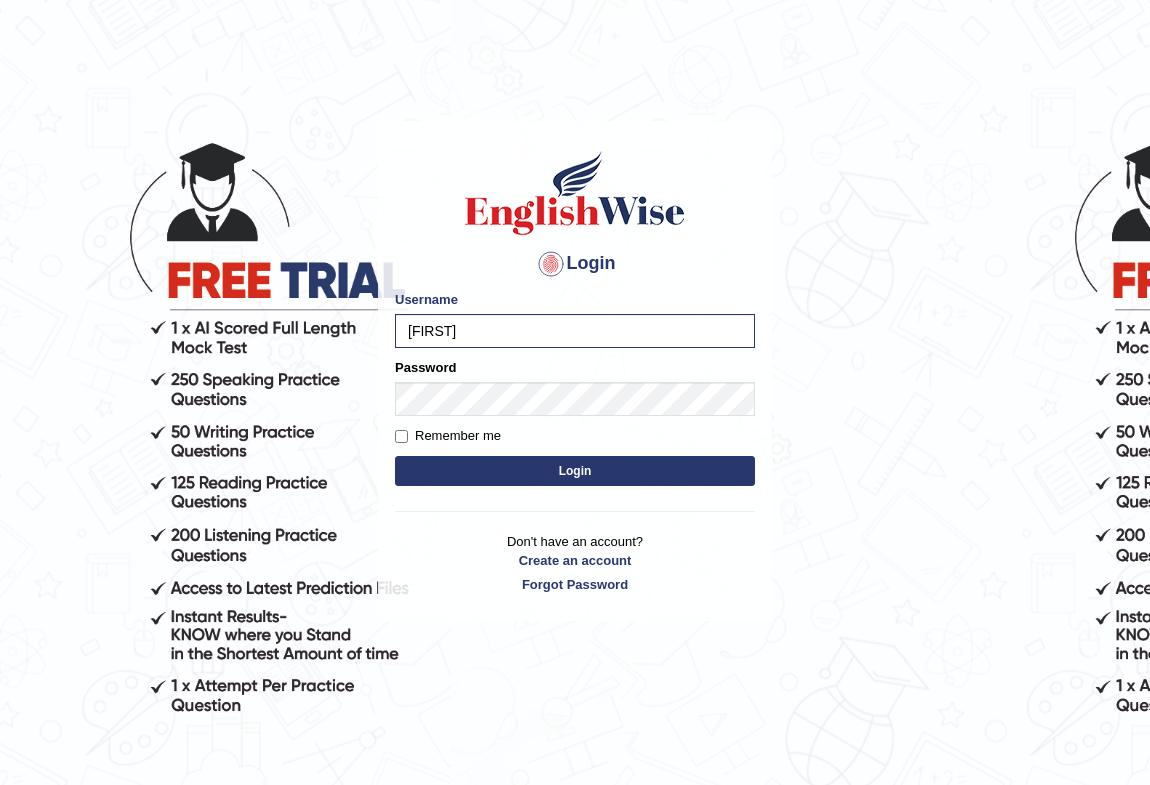 click on "Login" at bounding box center (575, 471) 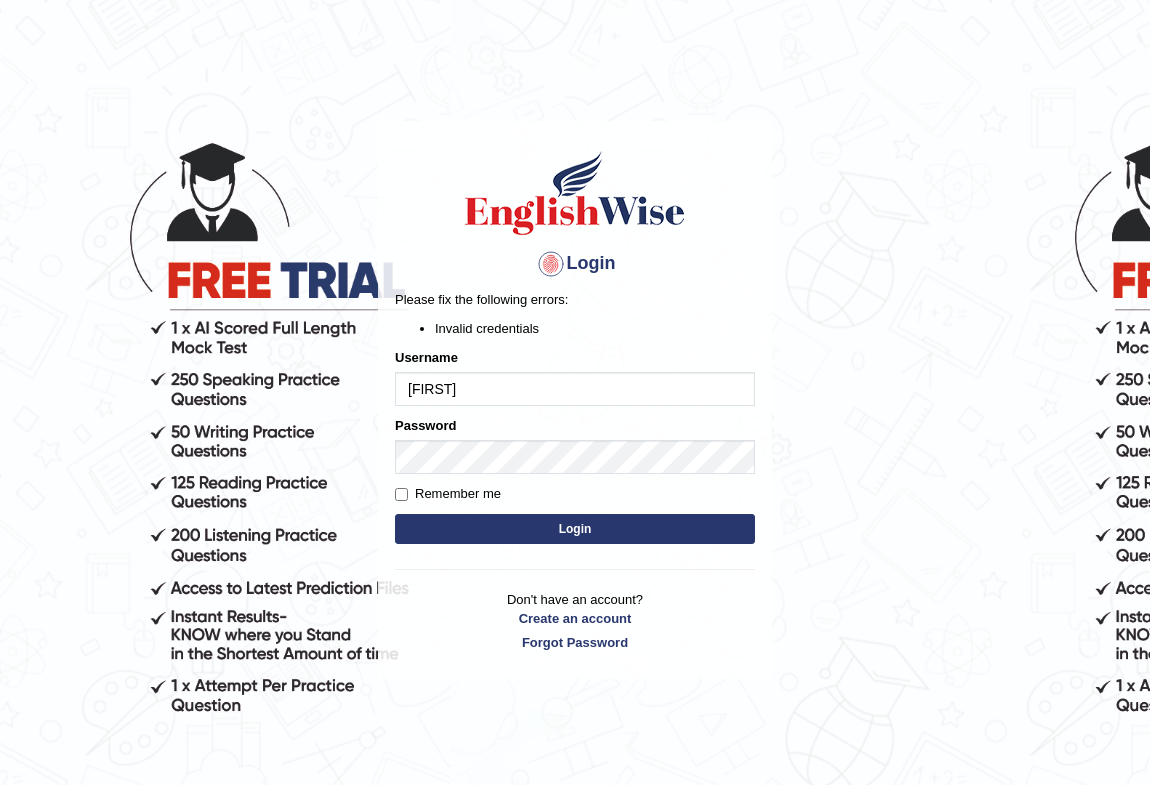 scroll, scrollTop: 0, scrollLeft: 0, axis: both 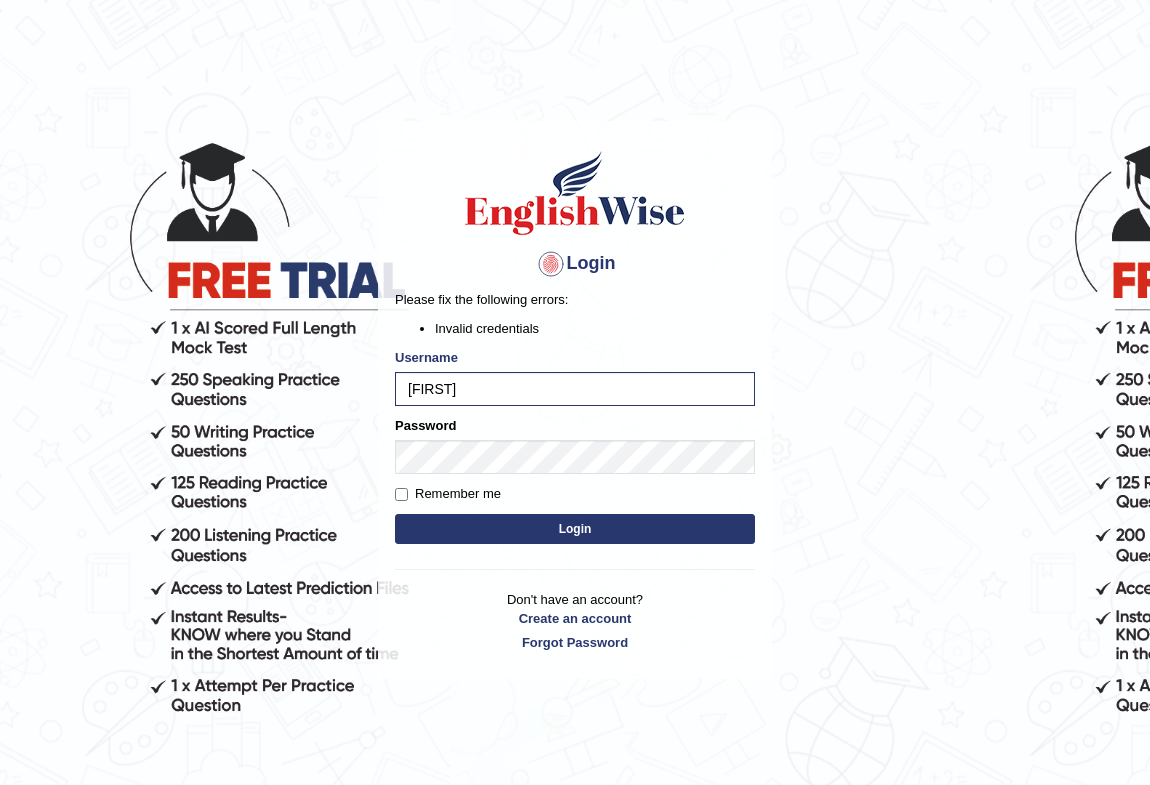 click on "Login" at bounding box center (575, 529) 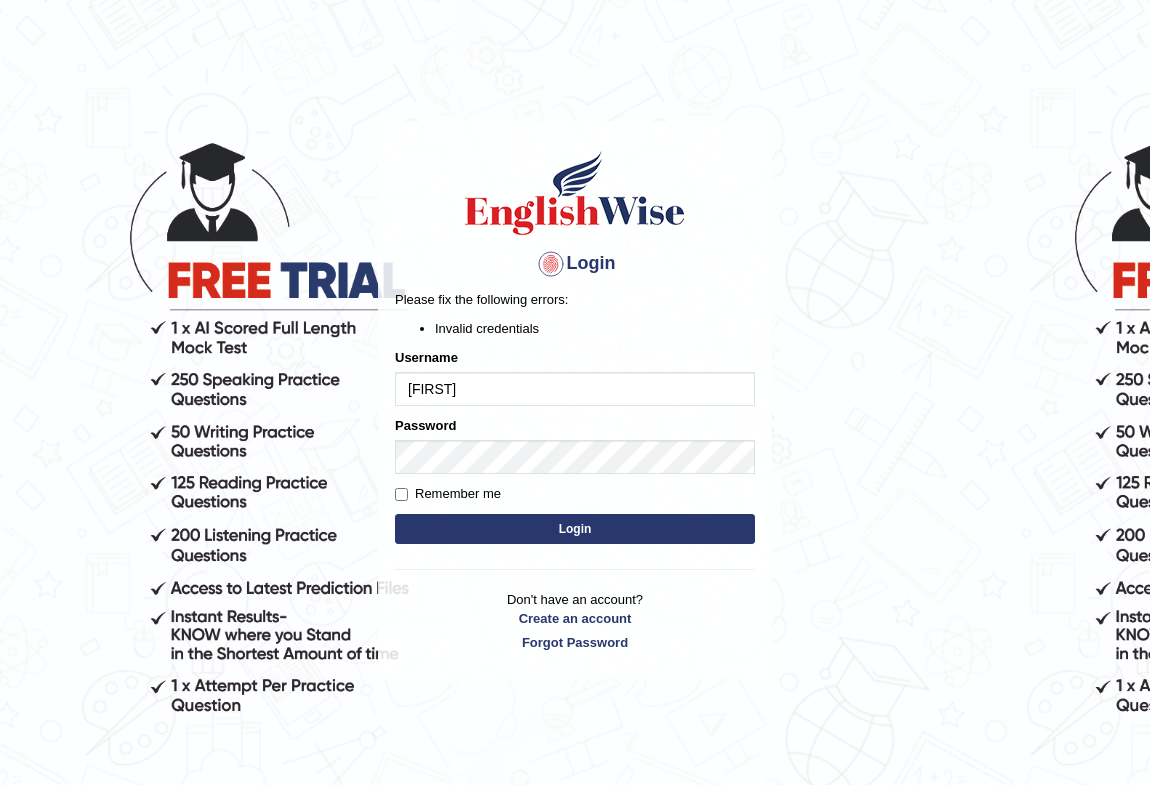 scroll, scrollTop: 0, scrollLeft: 0, axis: both 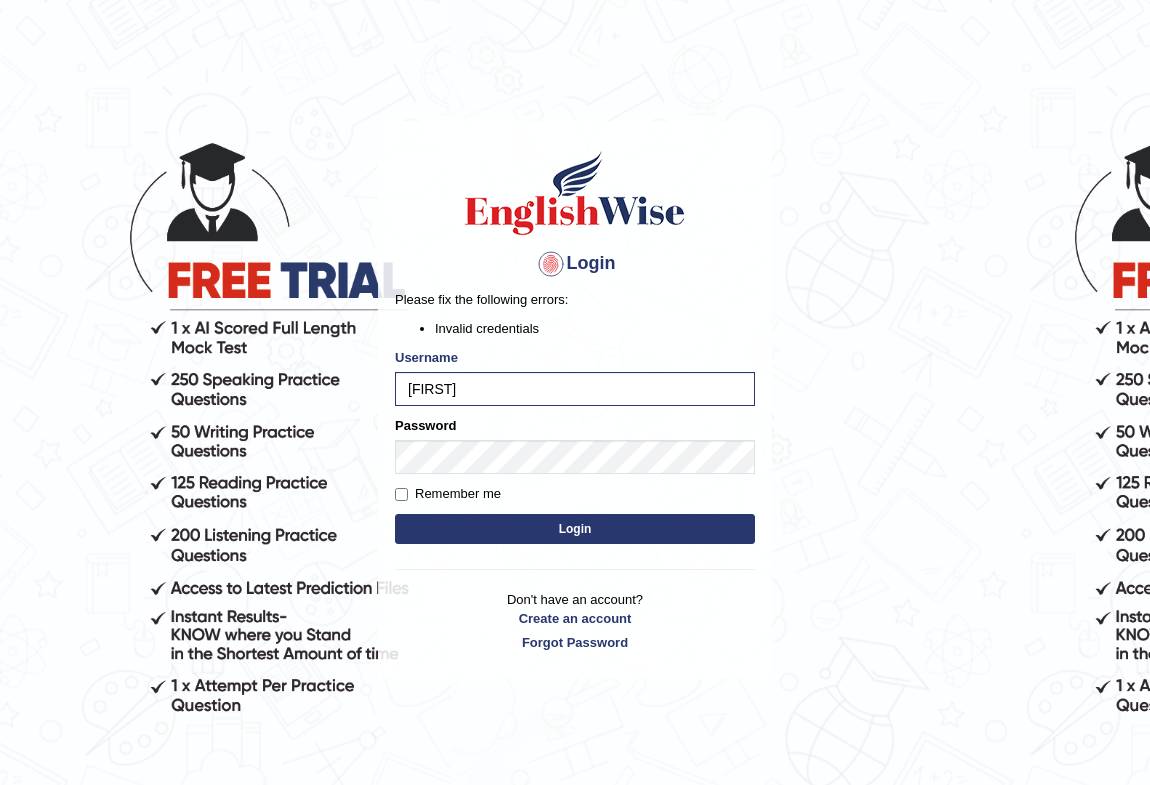 click on "Login" at bounding box center [575, 529] 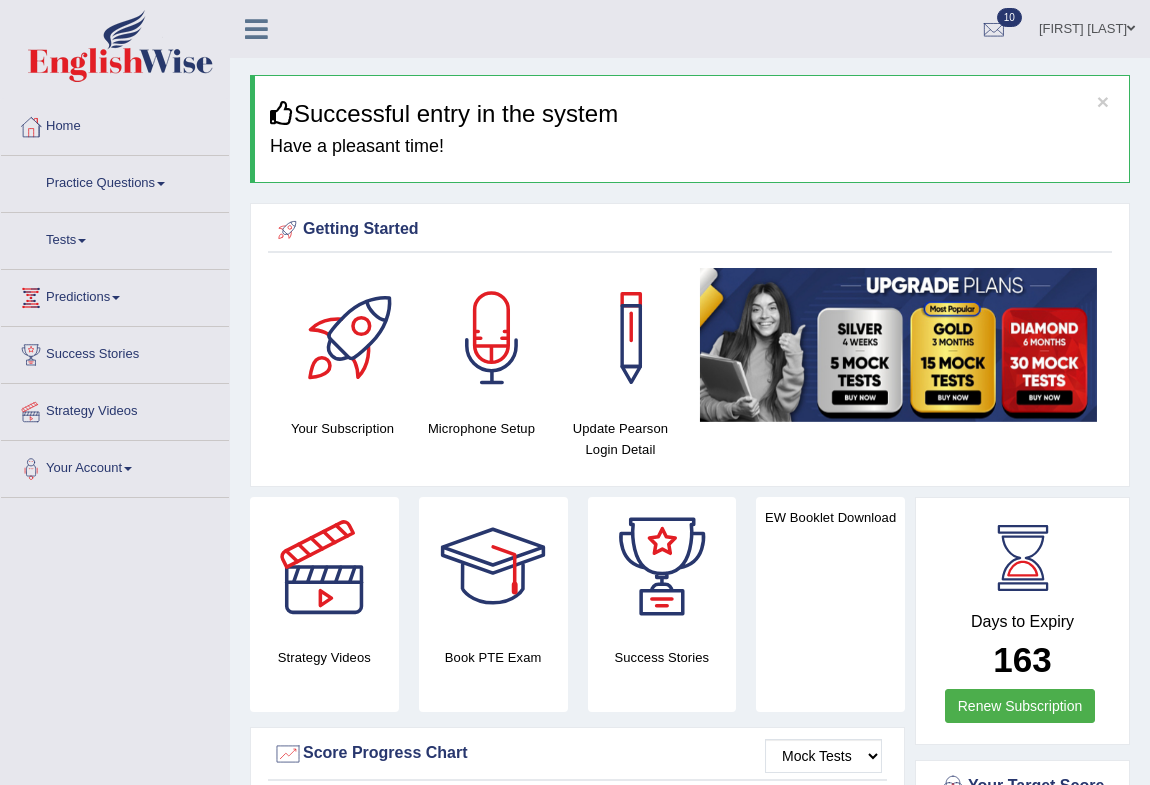 scroll, scrollTop: 0, scrollLeft: 0, axis: both 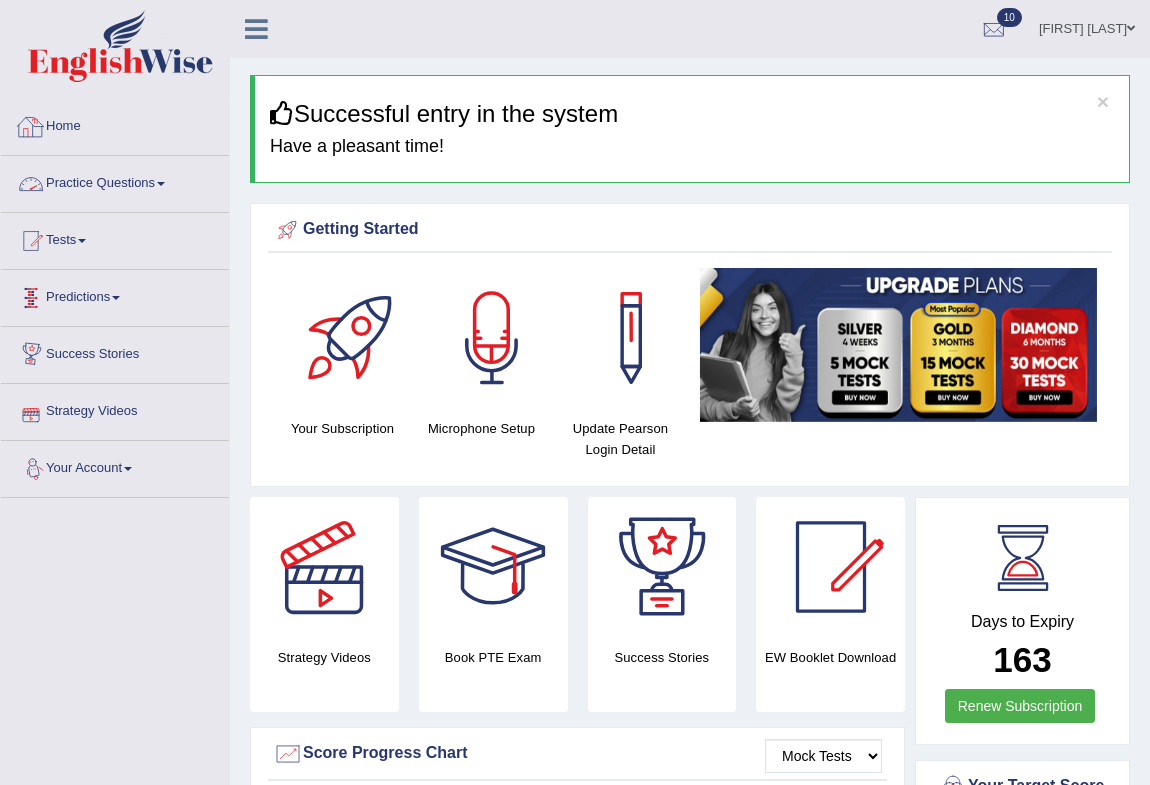 click on "Practice Questions" at bounding box center (115, 181) 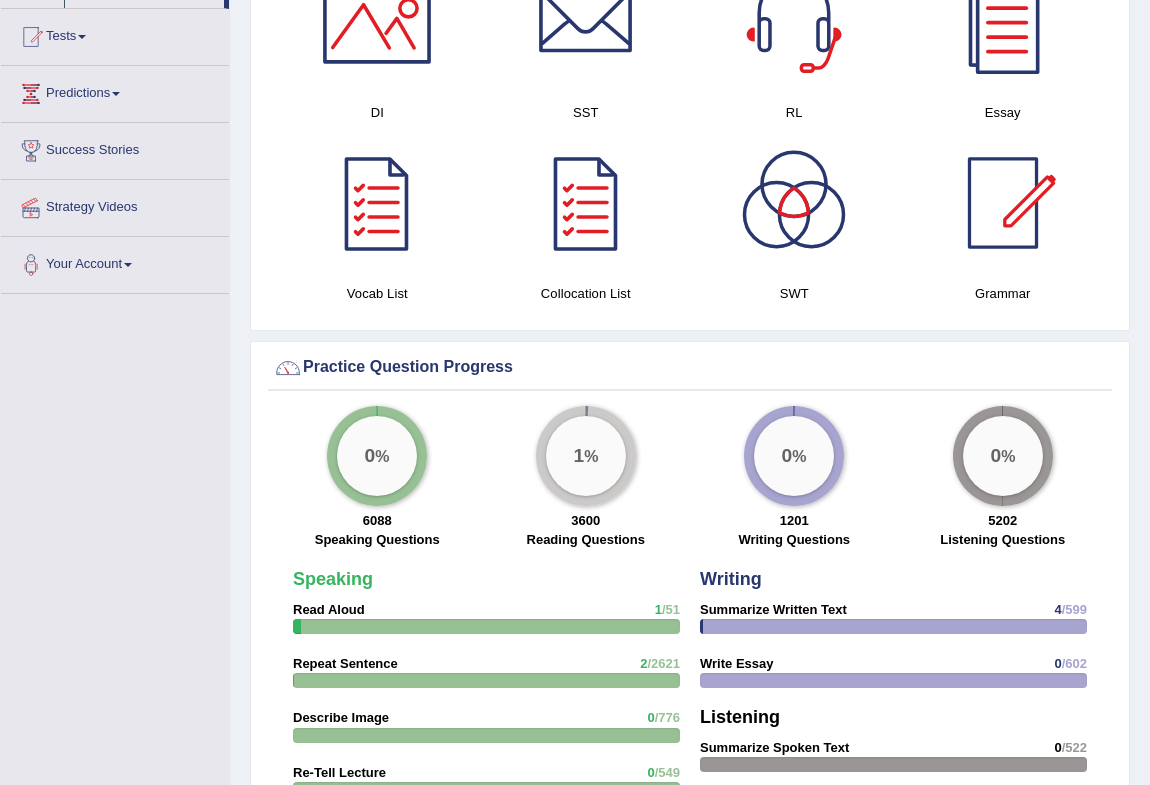 scroll, scrollTop: 0, scrollLeft: 0, axis: both 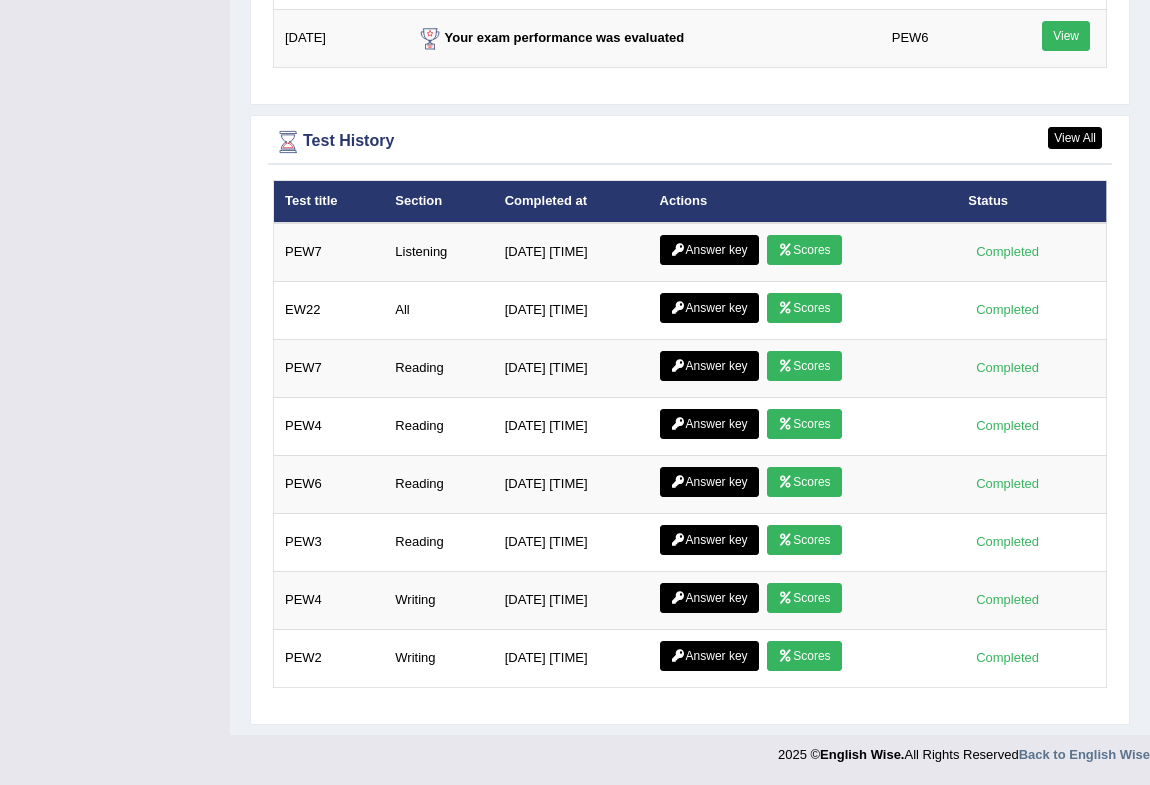 click on "Toggle navigation
Home
Practice Questions   Speaking Practice Read Aloud
Repeat Sentence
Describe Image
Re-tell Lecture
Answer Short Question
Summarize Group Discussion
Respond To A Situation
Writing Practice  Summarize Written Text
Write Essay
Reading Practice  Reading & Writing: Fill In The Blanks
Choose Multiple Answers
Re-order Paragraphs
Fill In The Blanks
Choose Single Answer
Listening Practice  Summarize Spoken Text
Highlight Incorrect Words
Highlight Correct Summary
Select Missing Word
Choose Single Answer
Choose Multiple Answers
Fill In The Blanks
Write From Dictation
Pronunciation
Tests  Take Practice Sectional Test
Take Mock Test" at bounding box center (575, -1023) 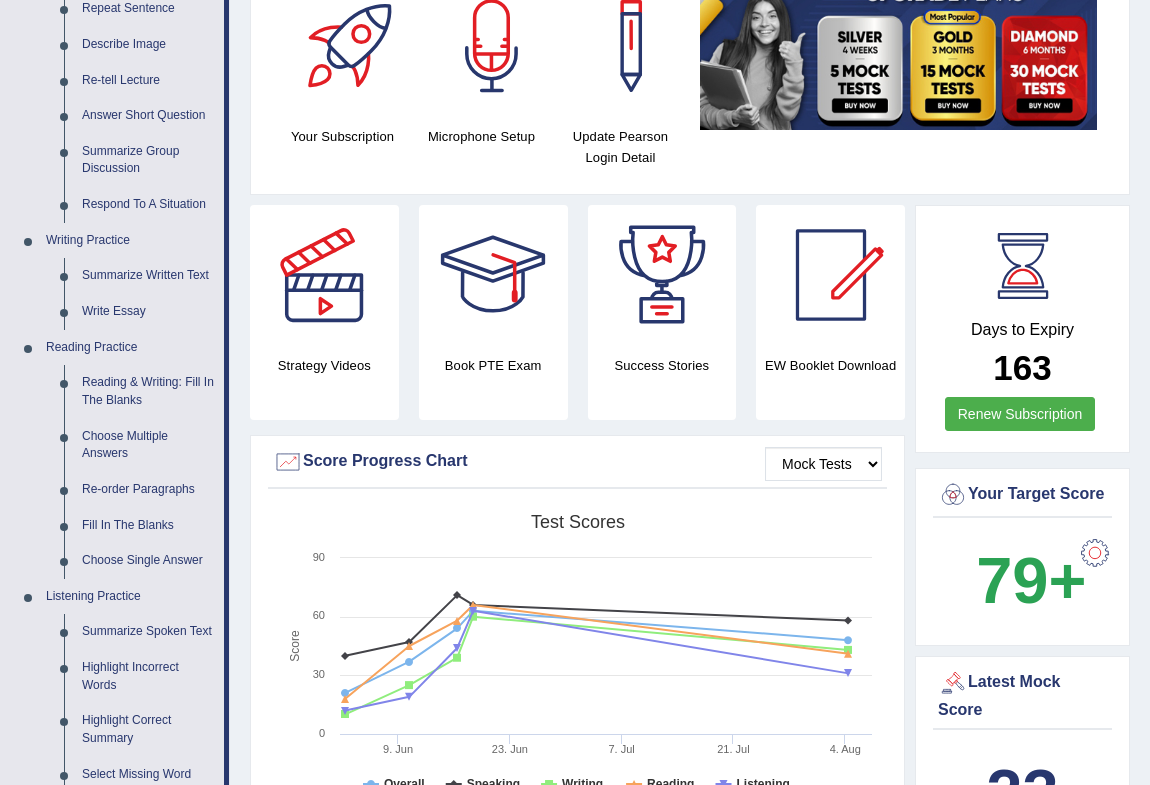 scroll, scrollTop: 1565, scrollLeft: 0, axis: vertical 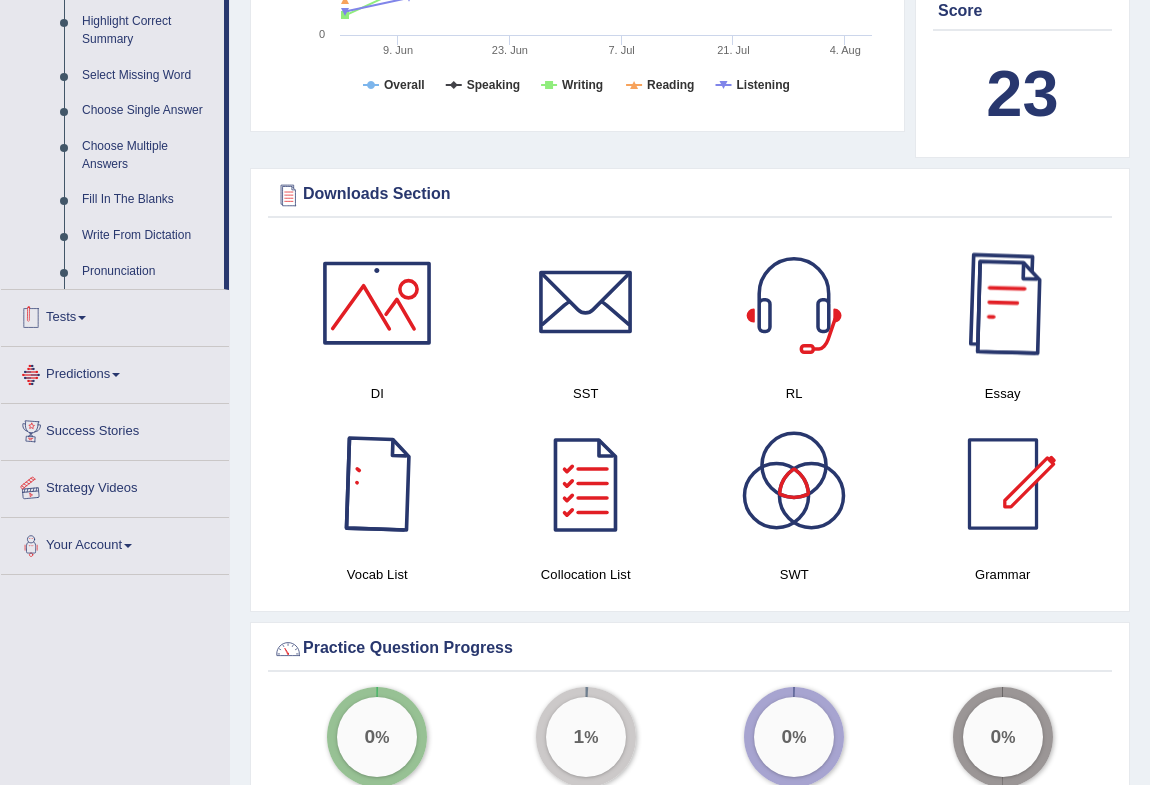 click on "Tests" at bounding box center (115, 315) 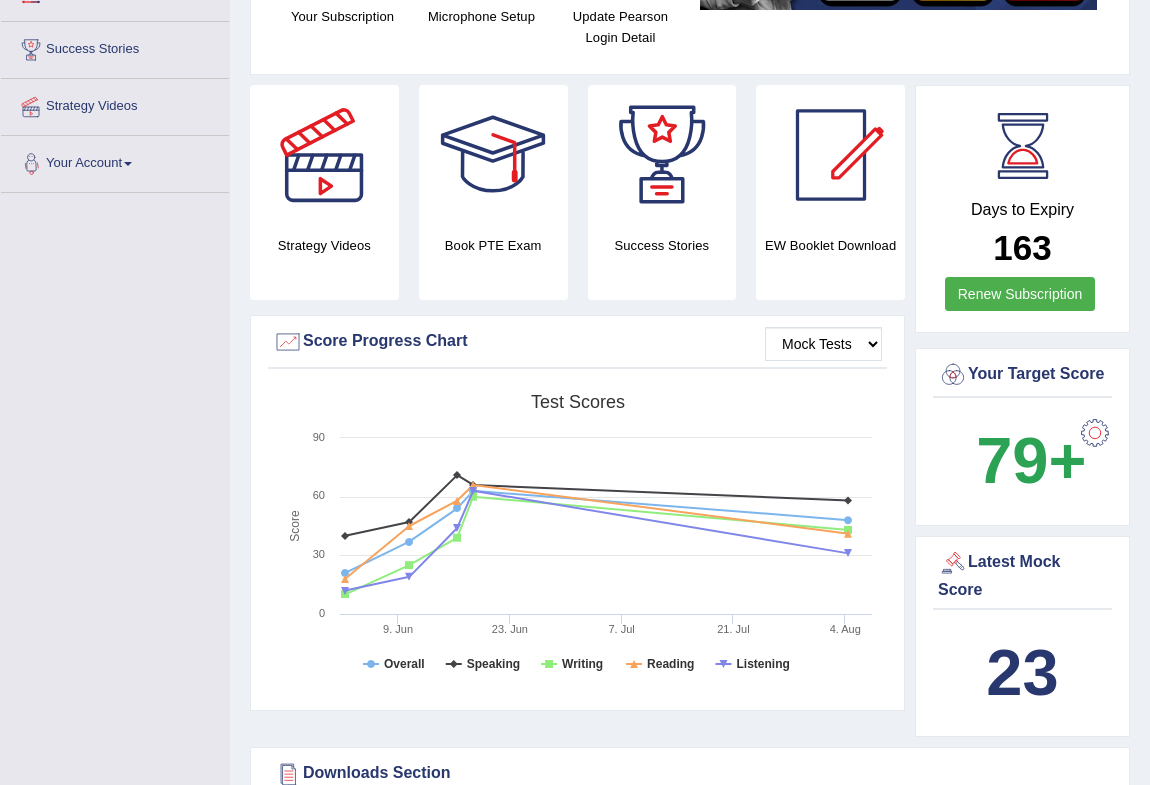 scroll, scrollTop: 0, scrollLeft: 0, axis: both 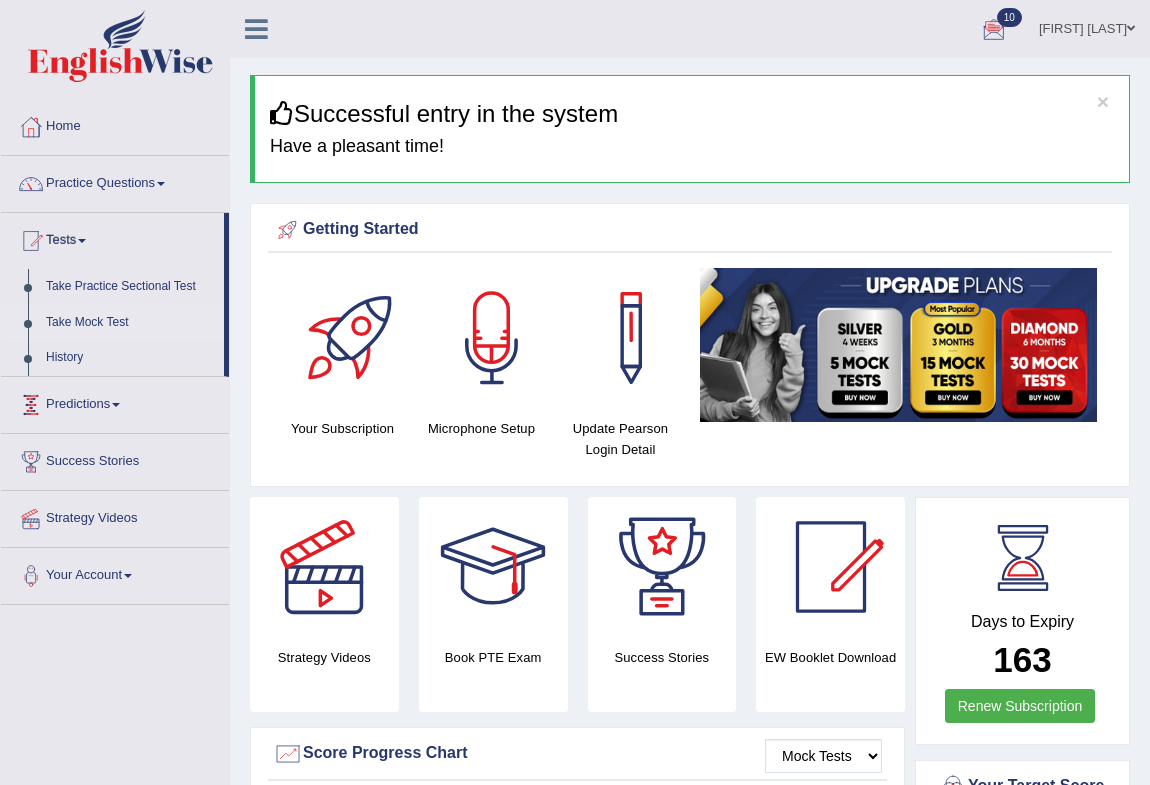 click on "Take Mock Test" at bounding box center (130, 323) 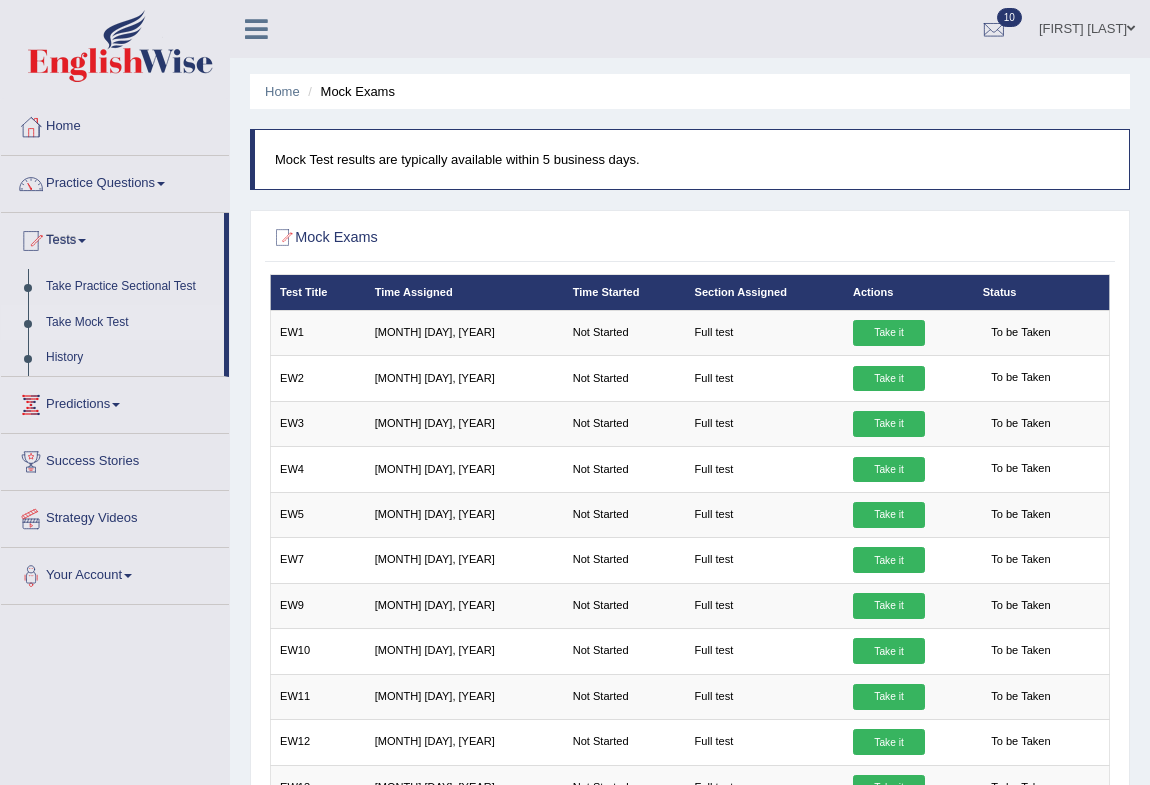 scroll, scrollTop: 0, scrollLeft: 0, axis: both 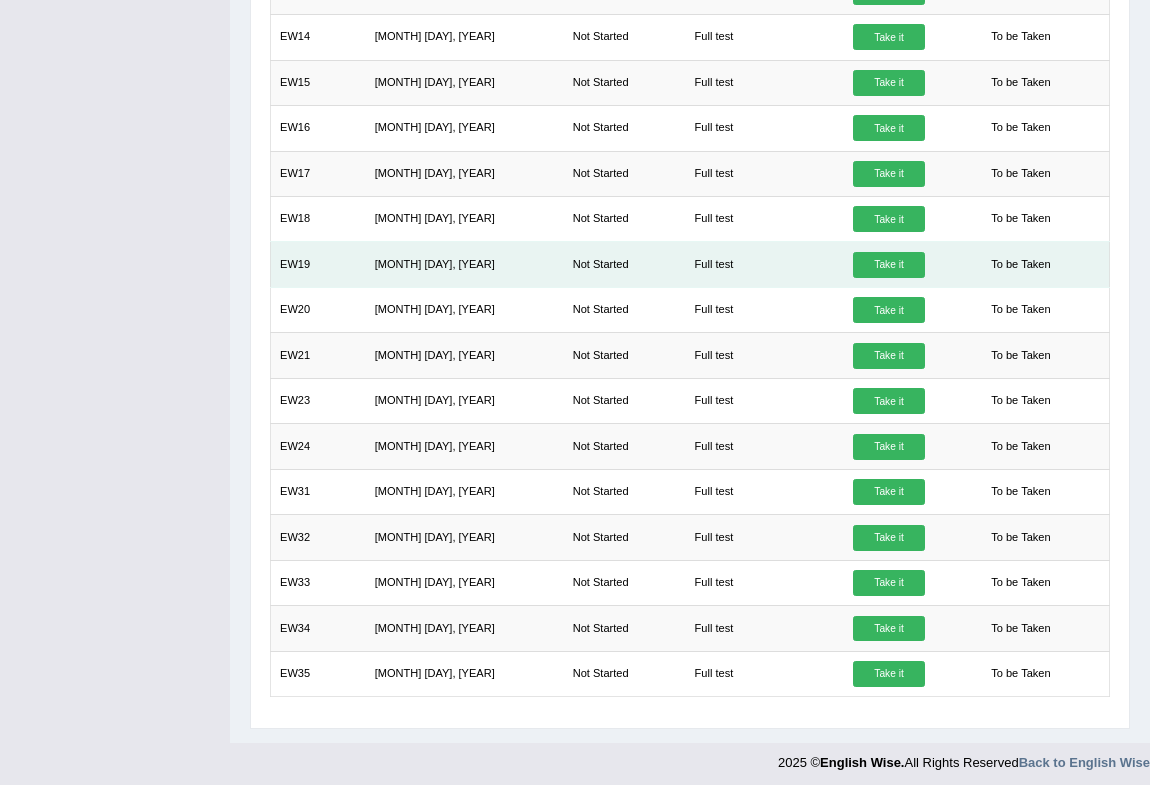 click on "Take it" at bounding box center [889, 265] 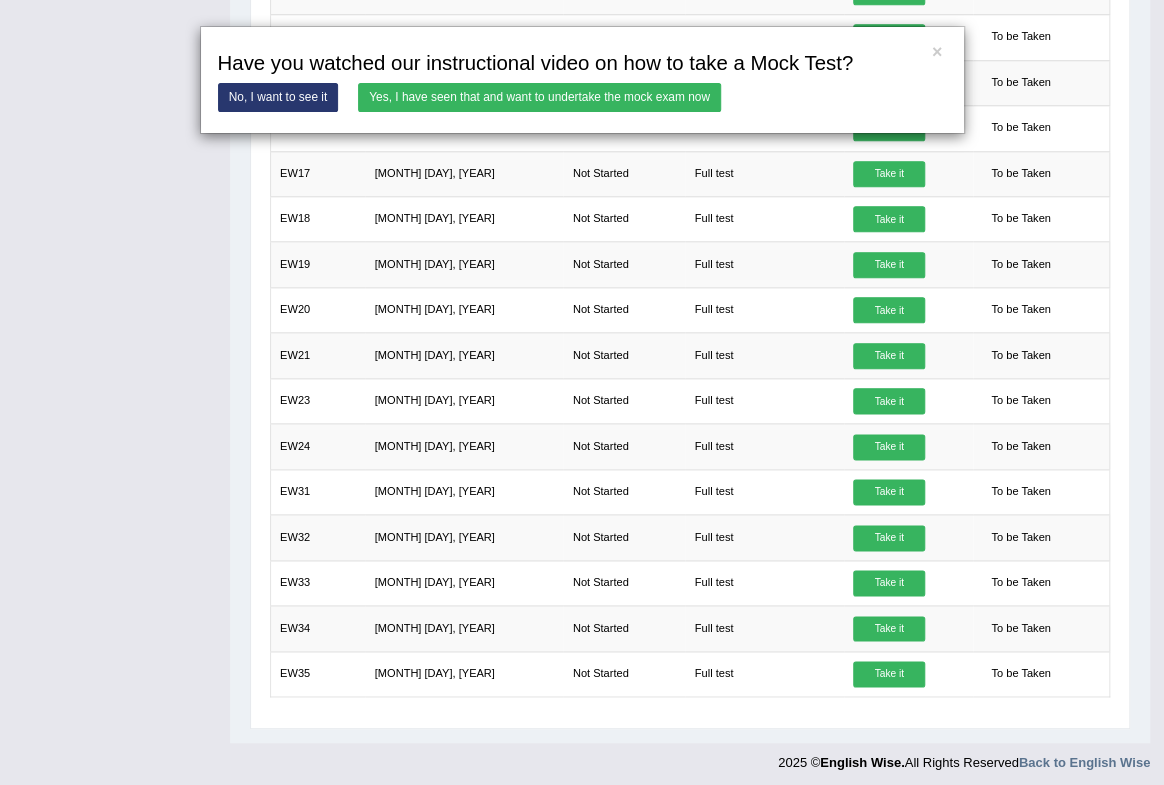 click on "Yes, I have seen that and want to undertake the mock exam now" at bounding box center [539, 97] 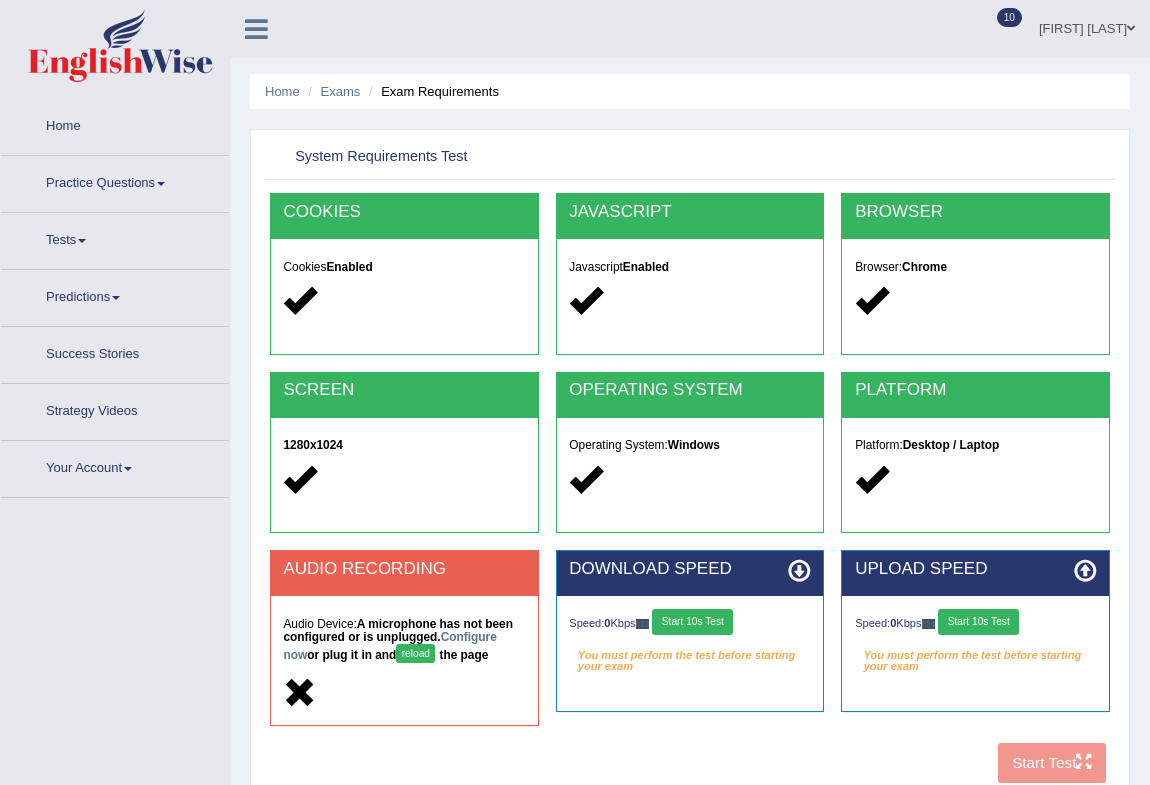 scroll, scrollTop: 0, scrollLeft: 0, axis: both 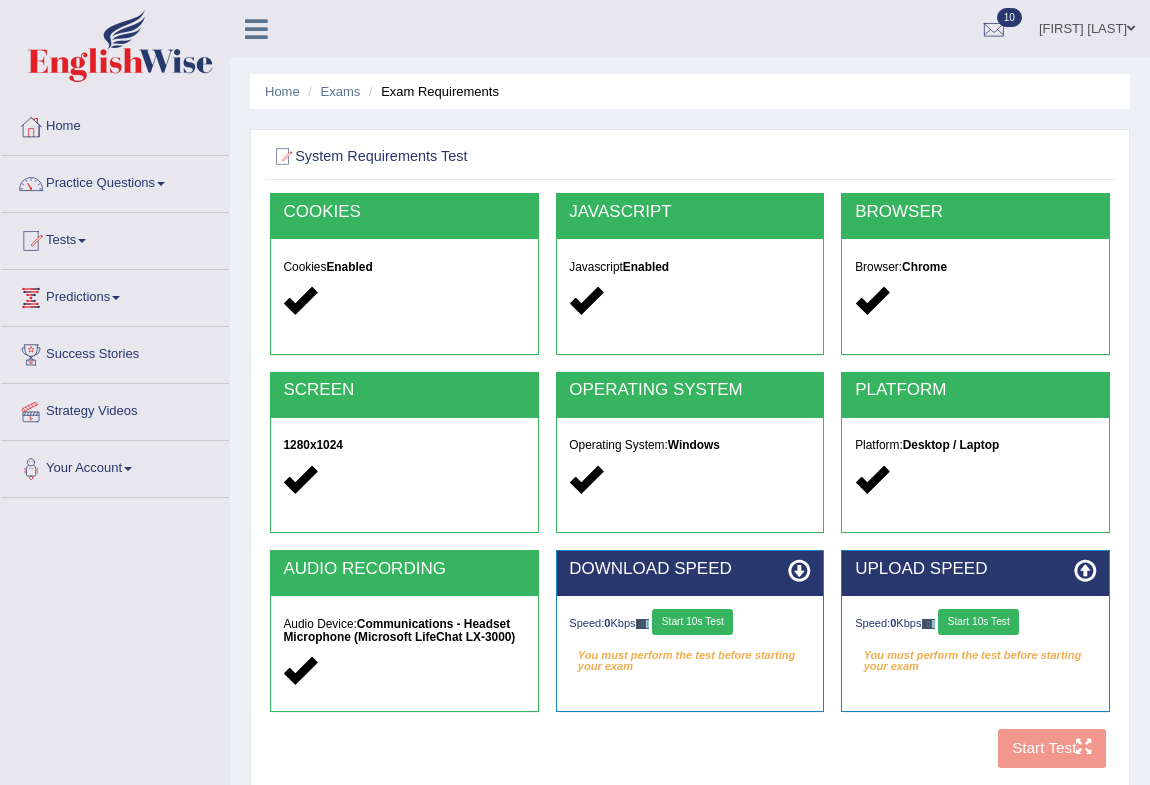 click on "Start 10s Test" at bounding box center [692, 622] 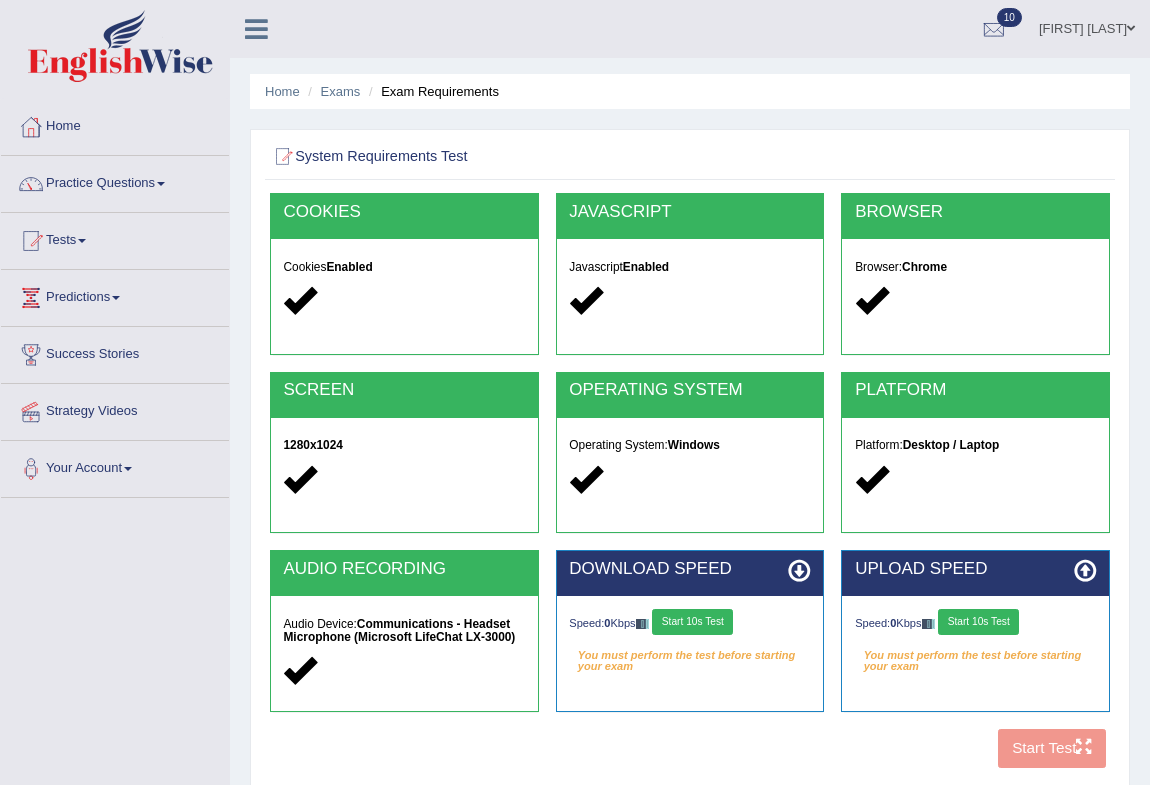 click on "Start 10s Test" at bounding box center (692, 622) 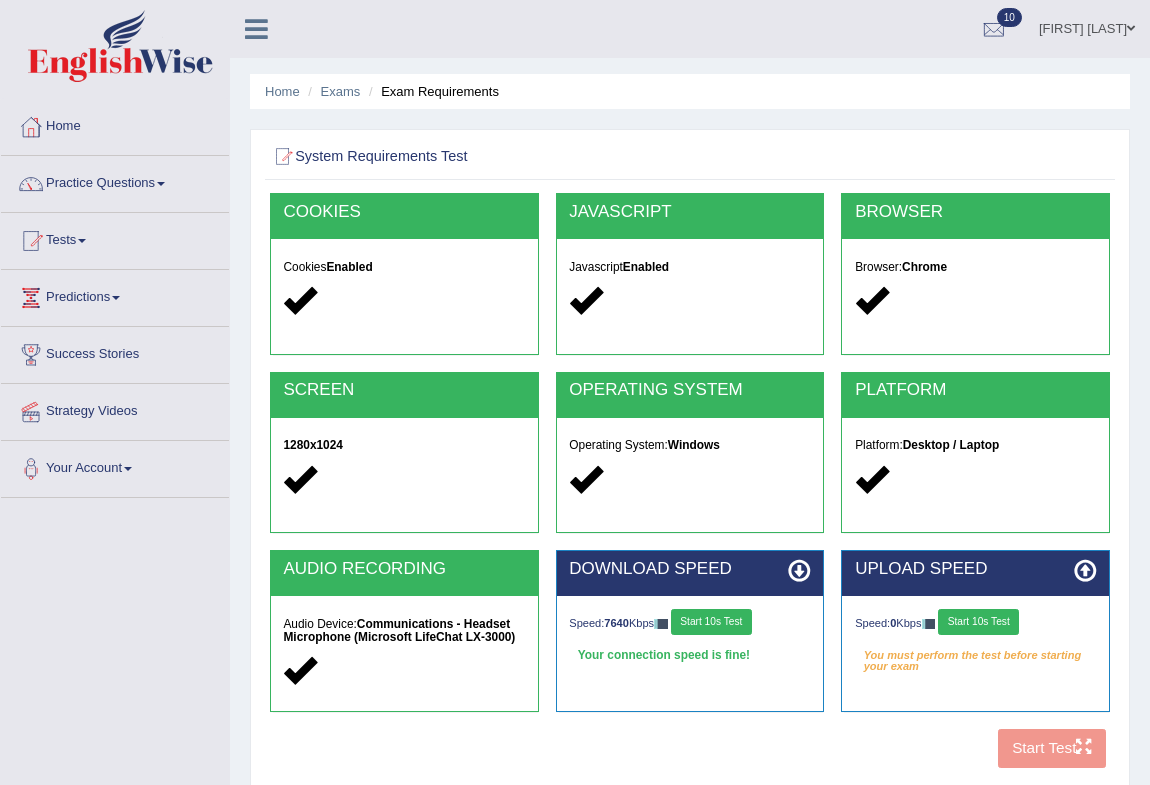 click on "Start 10s Test" at bounding box center [978, 622] 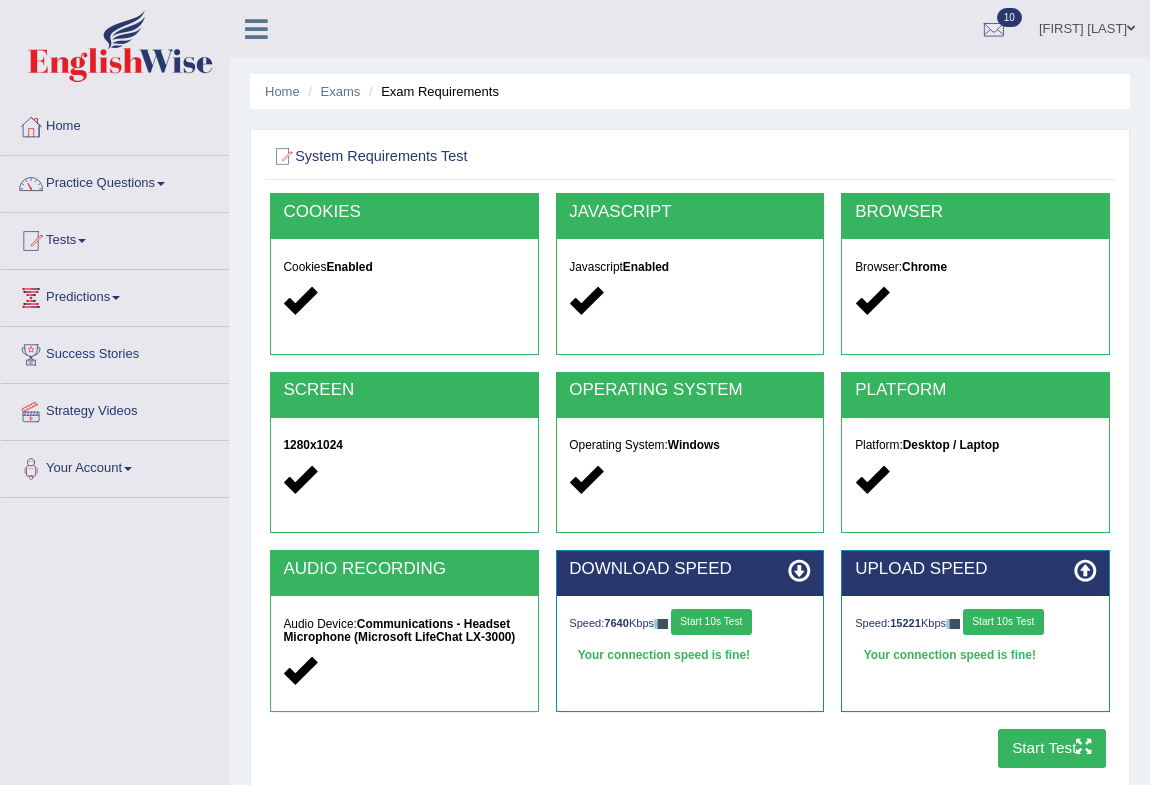 click on "COOKIES
Cookies  Enabled
JAVASCRIPT
Javascript  Enabled
BROWSER
Browser:  Chrome
SCREEN
1280x1024
OPERATING SYSTEM
Operating System:  Windows
PLATFORM
Platform:  Desktop / Laptop
AUDIO RECORDING
Audio Device:  Communications - Headset Microphone (Microsoft LifeChat LX-3000)
DOWNLOAD SPEED
Speed:  7640  Kbps    Start 10s Test
Your connection speed is fine!
Select Audio Quality
UPLOAD SPEED
Speed:  15221  Kbps    Start 10s Test
Your connection speed is fine!
Start Test" at bounding box center [689, 485] 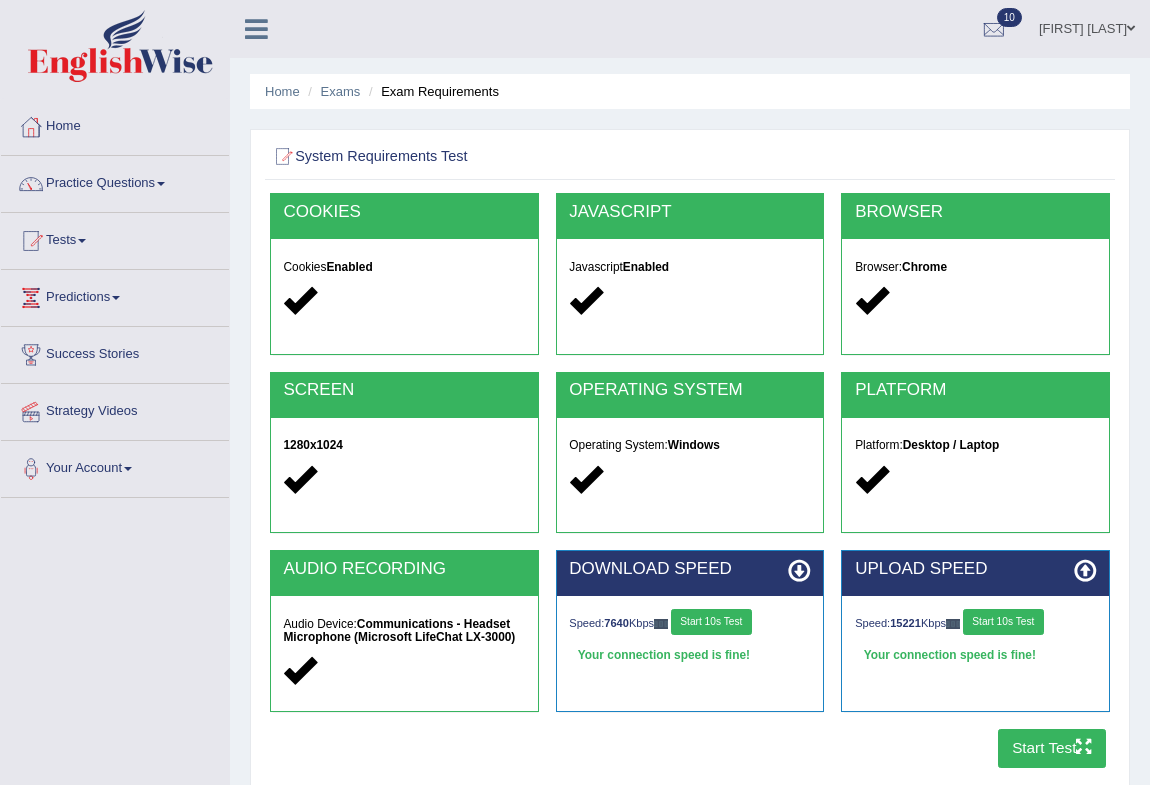click on "Start Test" at bounding box center (1052, 748) 